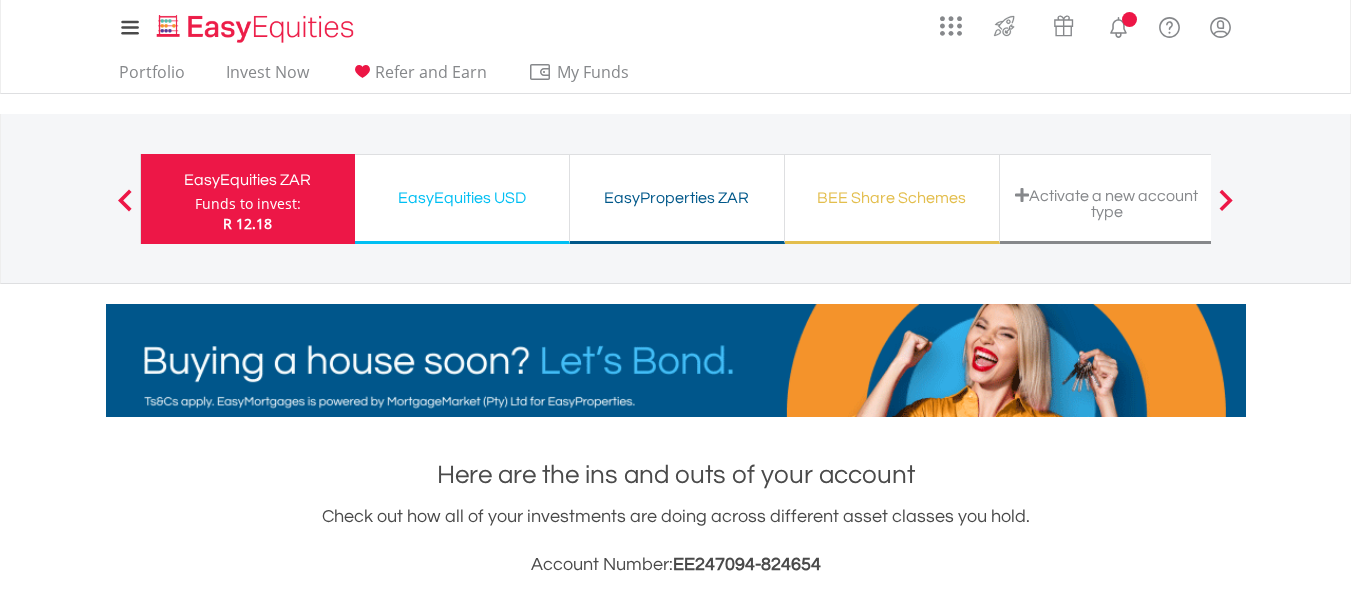 scroll, scrollTop: 1523, scrollLeft: 0, axis: vertical 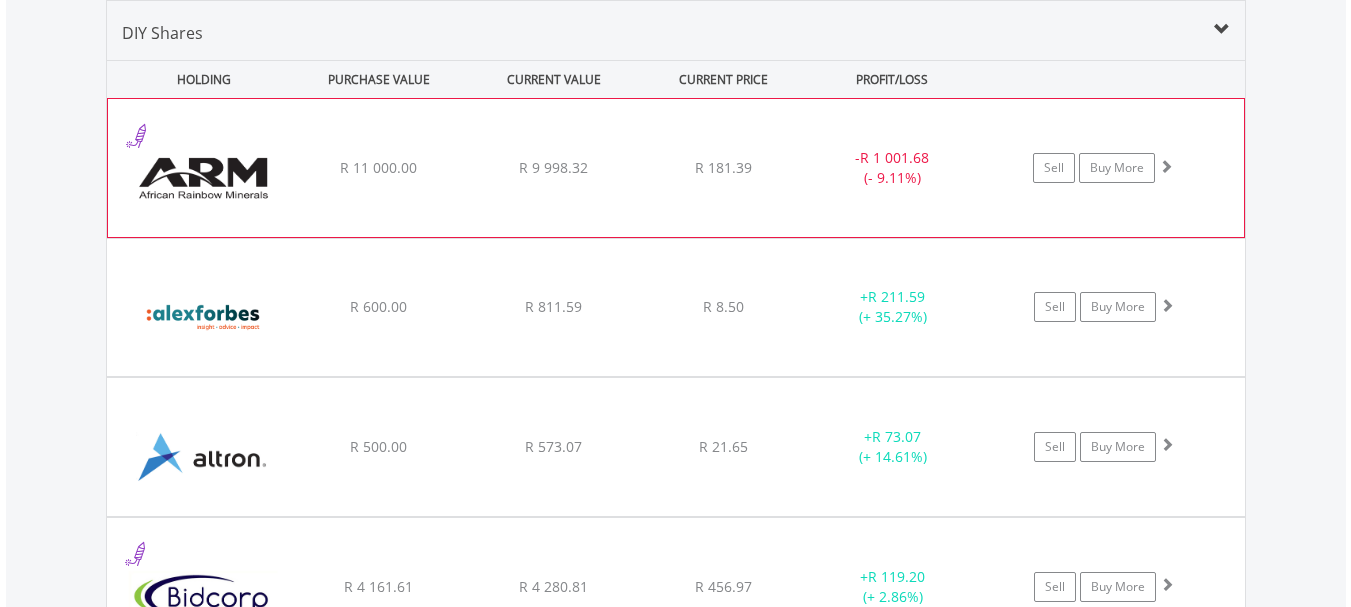 click on "﻿
African Rainbow Mineral Limited
R 11 000.00
R 9 998.32
R 181.39
-  R 1 001.68 (- 9.11%)
Sell
Buy More" at bounding box center (676, 168) 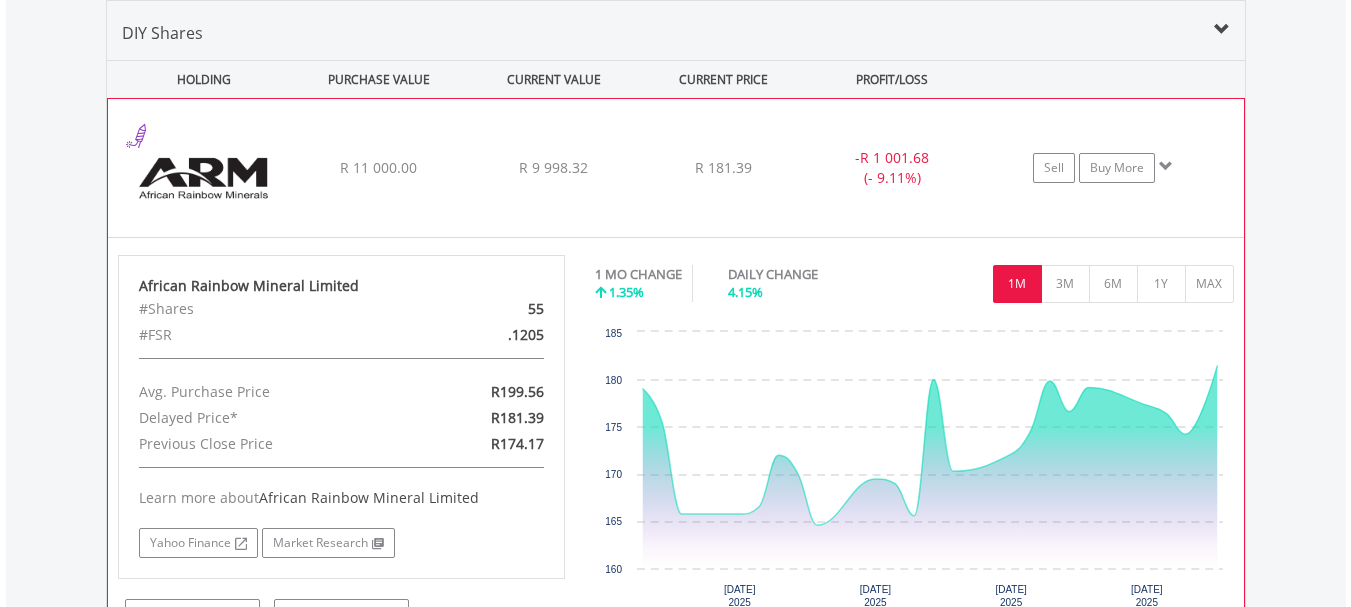 click on "﻿
African Rainbow Mineral Limited
R 11 000.00
R 9 998.32
R 181.39
-  R 1 001.68 (- 9.11%)
Sell
Buy More" at bounding box center (676, 168) 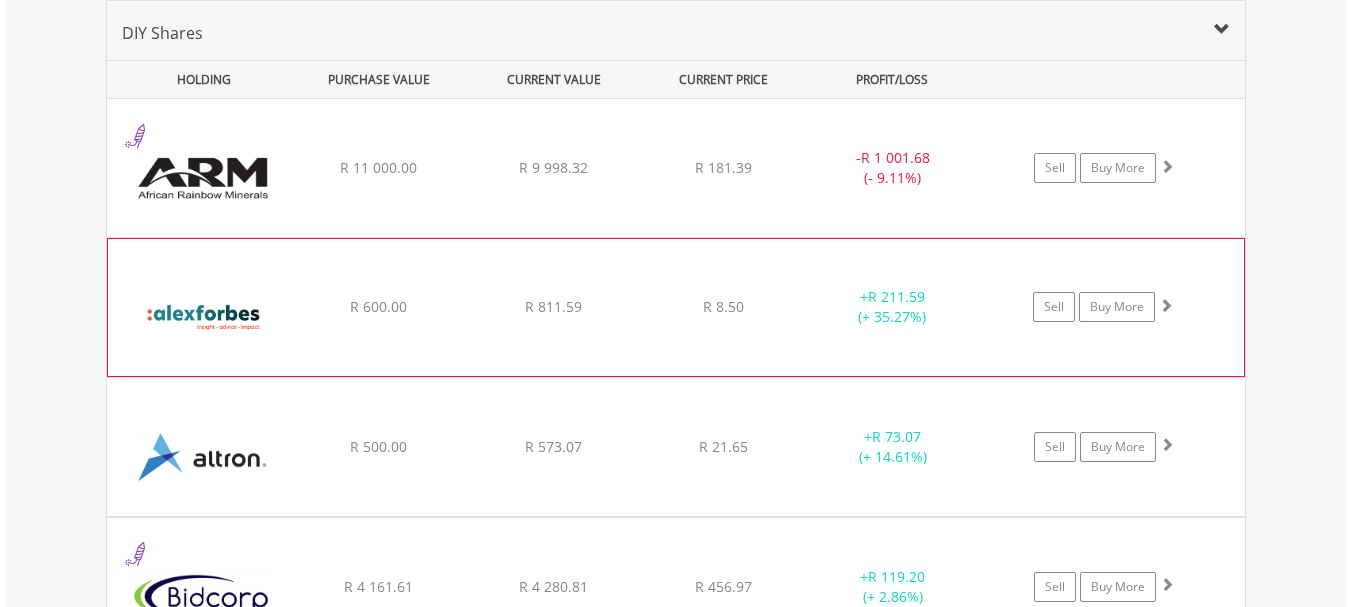 click on "Sell
Buy More" at bounding box center (1114, 168) 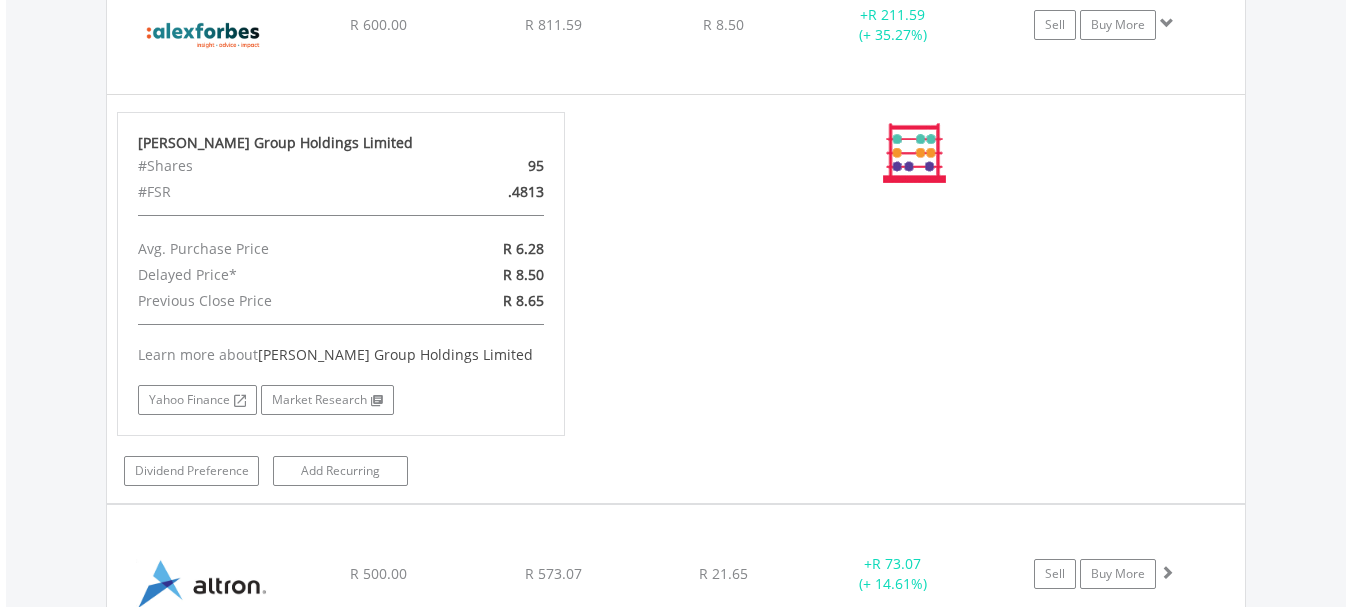 scroll, scrollTop: 1891, scrollLeft: 0, axis: vertical 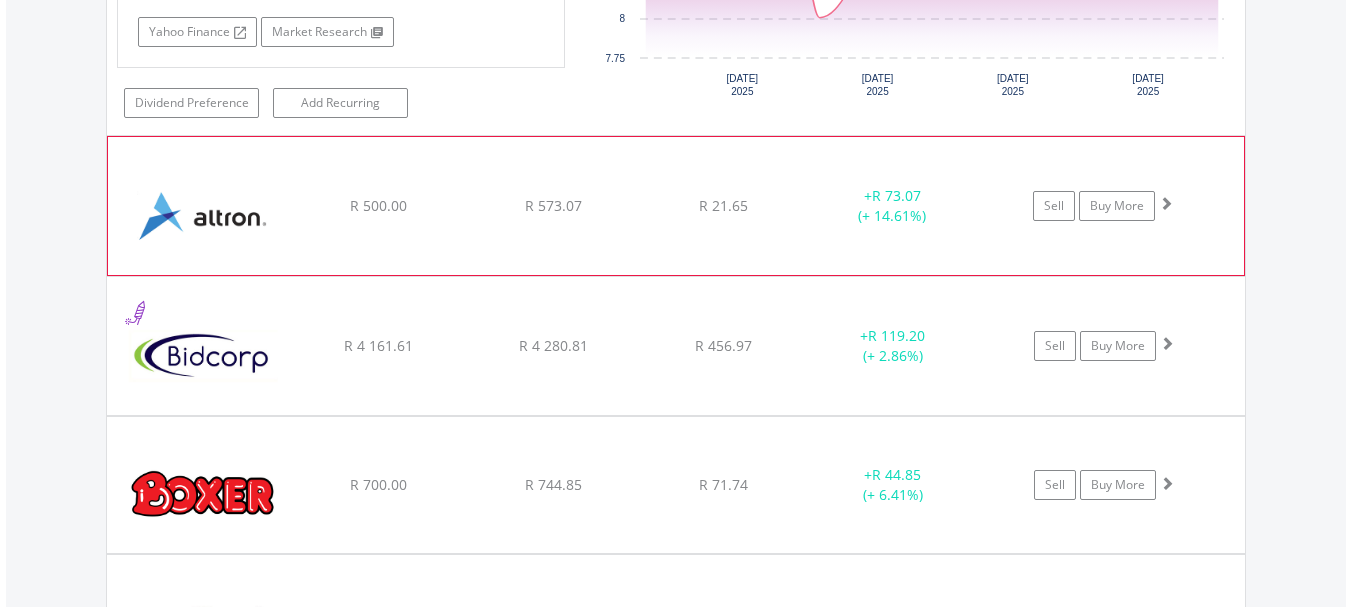 click on "Sell
Buy More" at bounding box center (1114, -482) 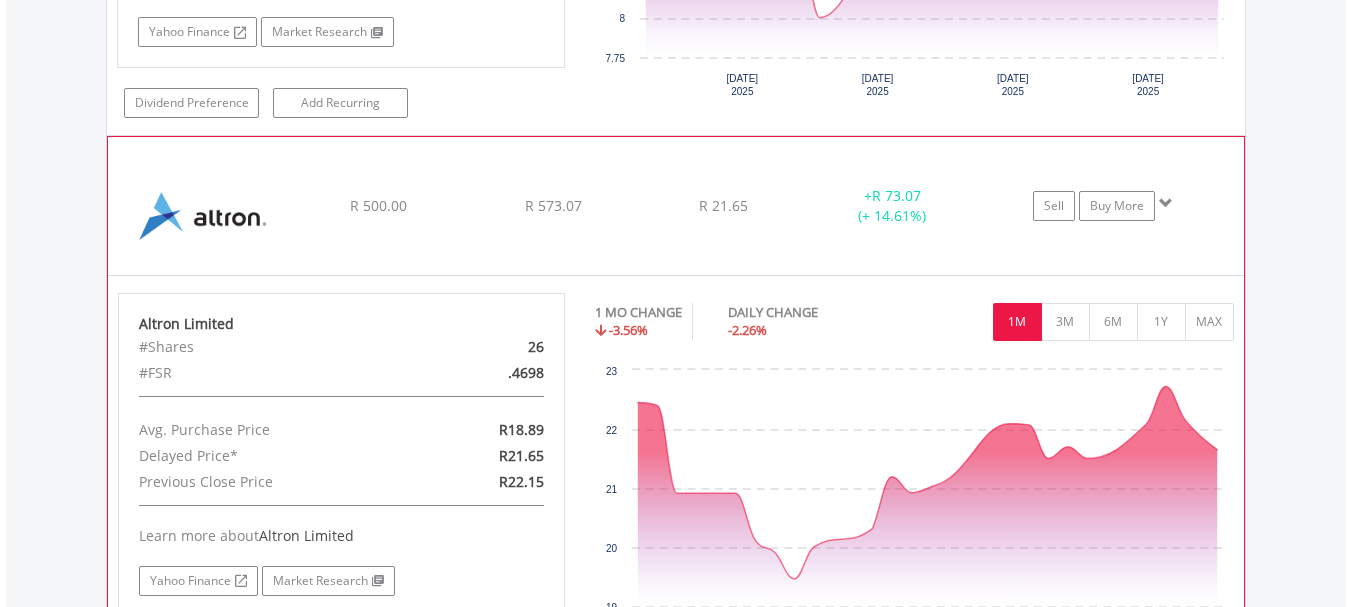 click on "Sell
Buy More" at bounding box center [1114, -482] 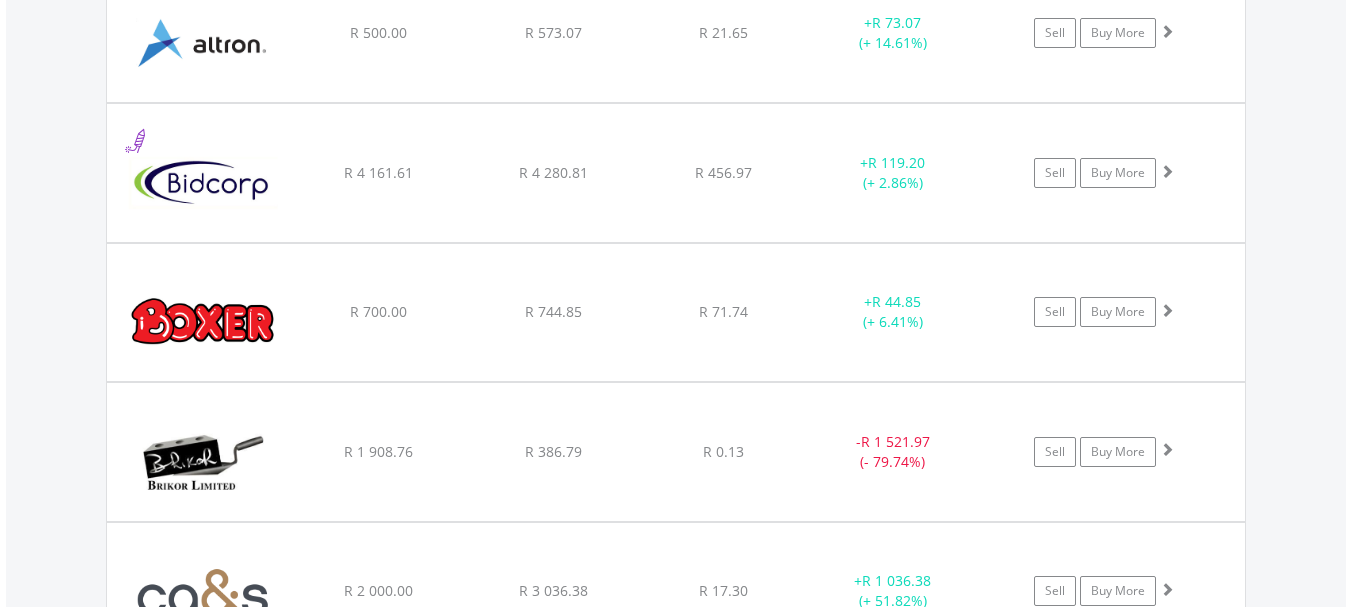 scroll, scrollTop: 2400, scrollLeft: 0, axis: vertical 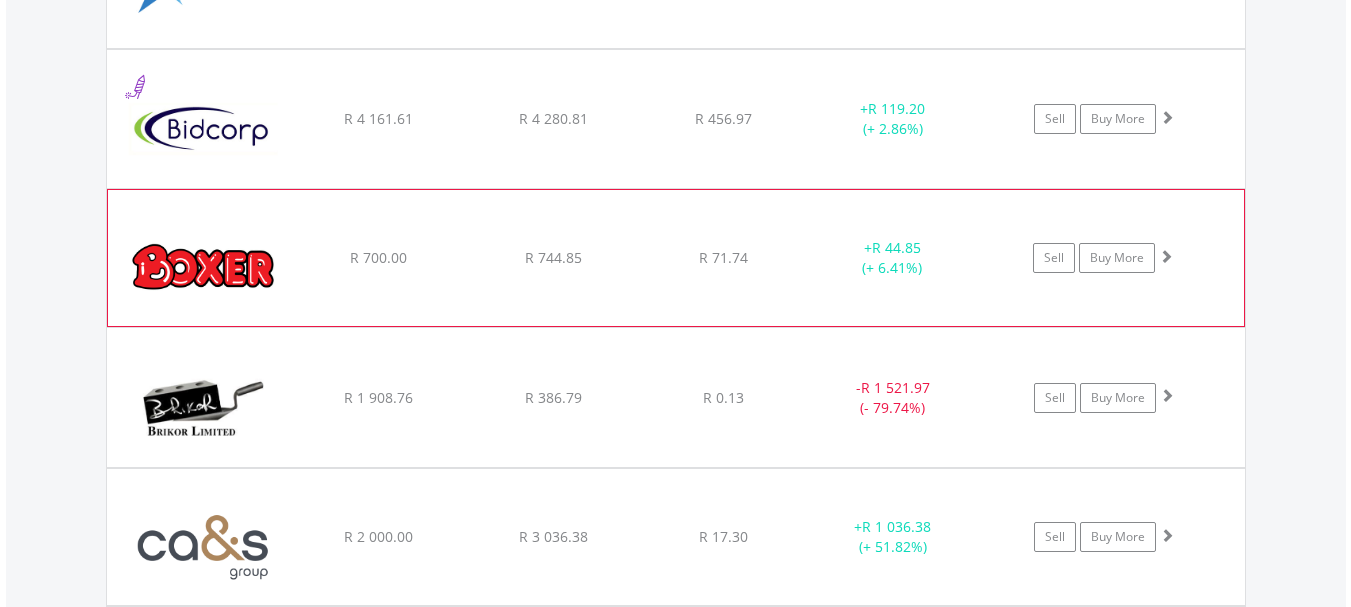 click on "Sell
Buy More" at bounding box center (1114, -709) 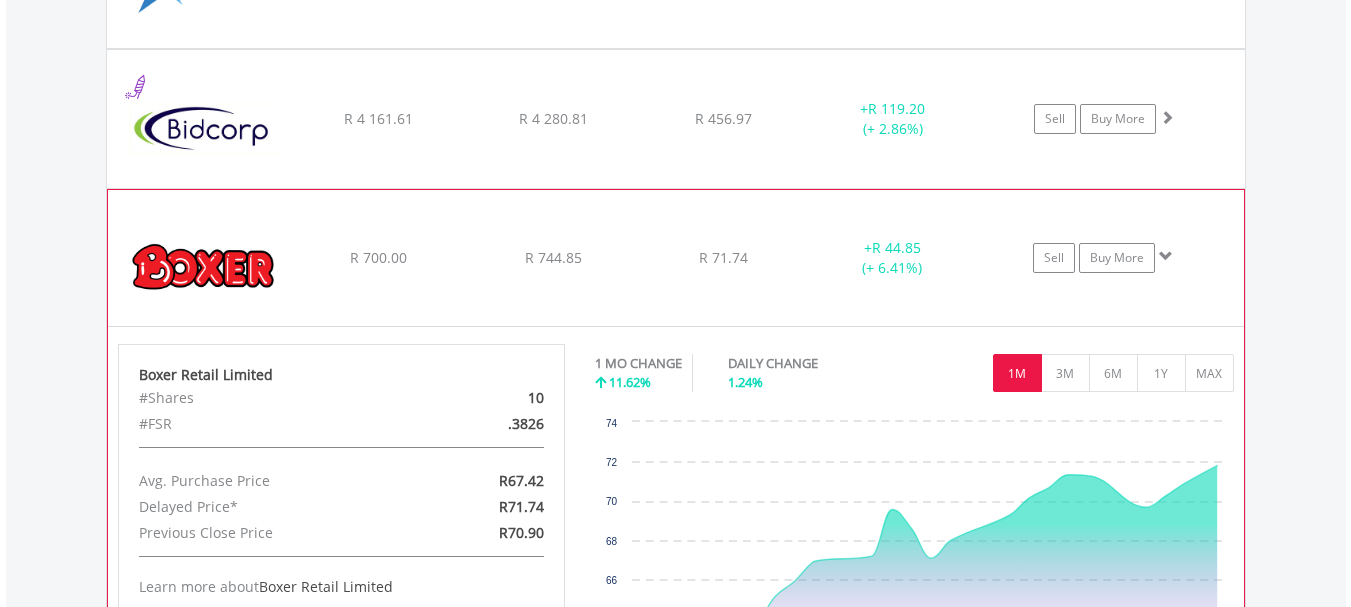 click on "Sell
Buy More" at bounding box center [1114, -709] 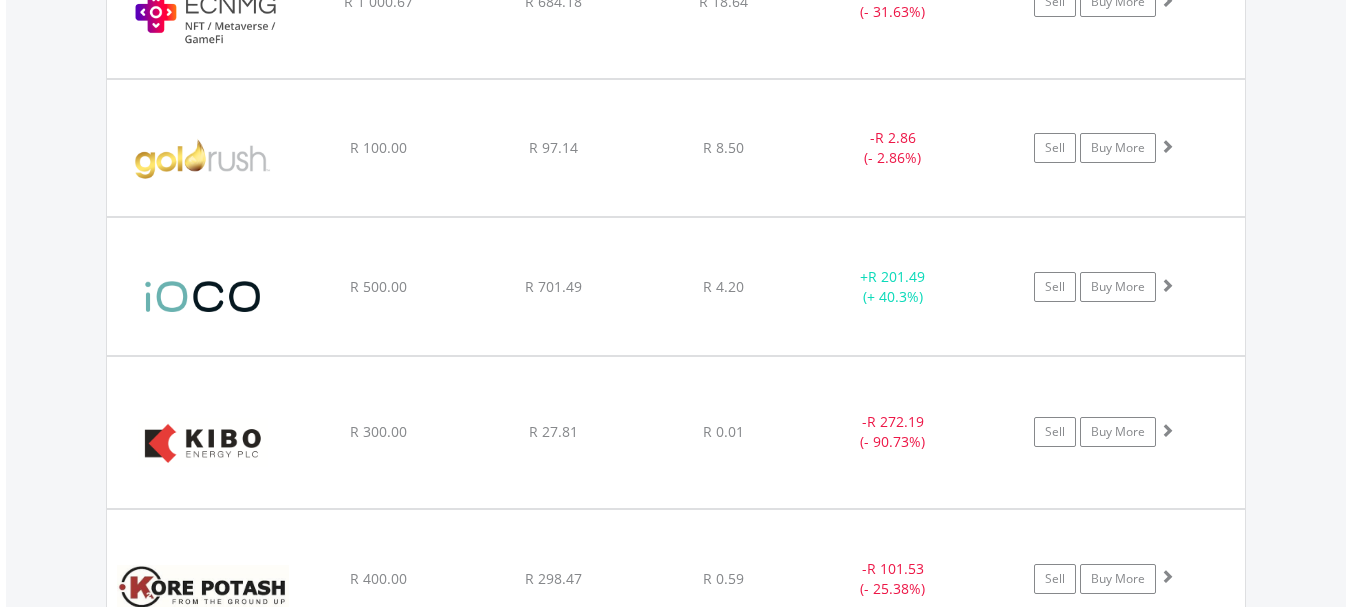 scroll, scrollTop: 3993, scrollLeft: 0, axis: vertical 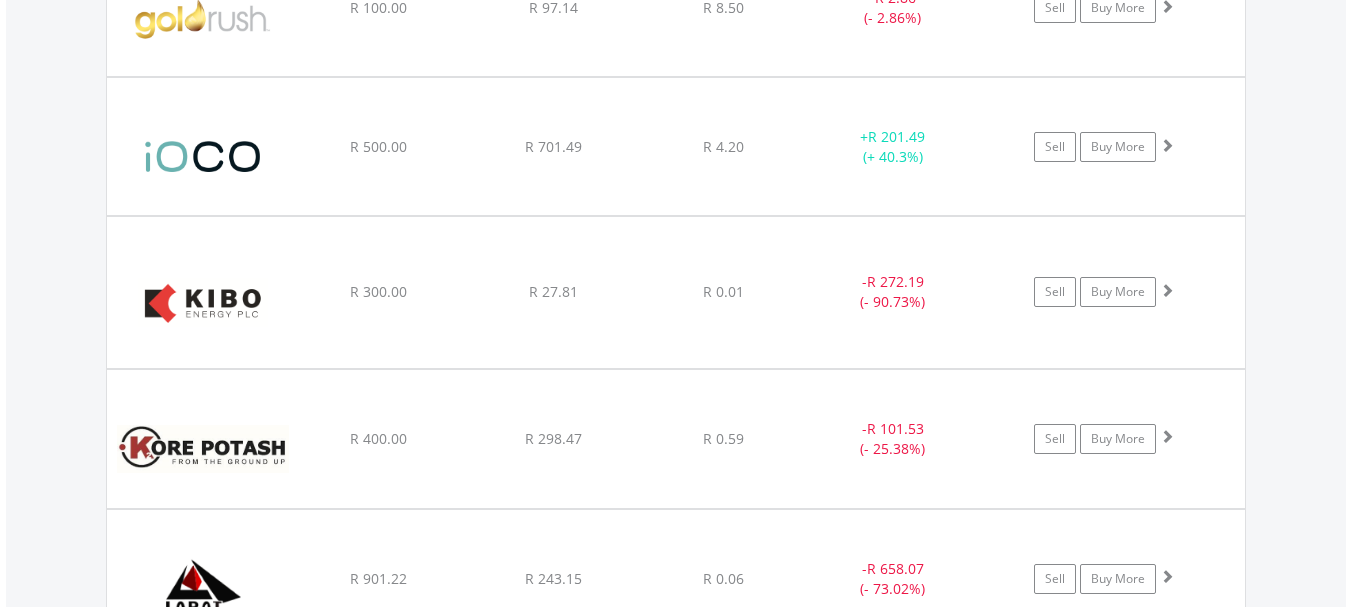 drag, startPoint x: 1359, startPoint y: 250, endPoint x: 1356, endPoint y: 383, distance: 133.03383 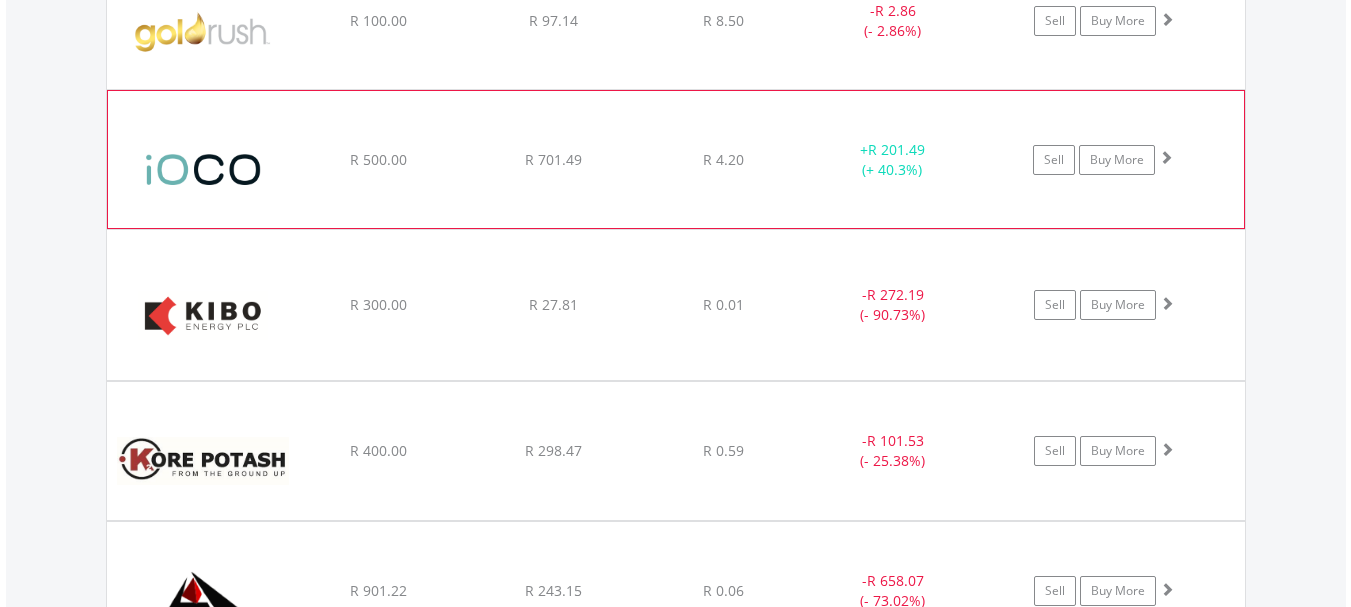 click on "﻿
iOCO Limited
R 500.00
R 701.49
R 4.20
+  R 201.49 (+ 40.3%)
Sell
Buy More" at bounding box center [676, -2391] 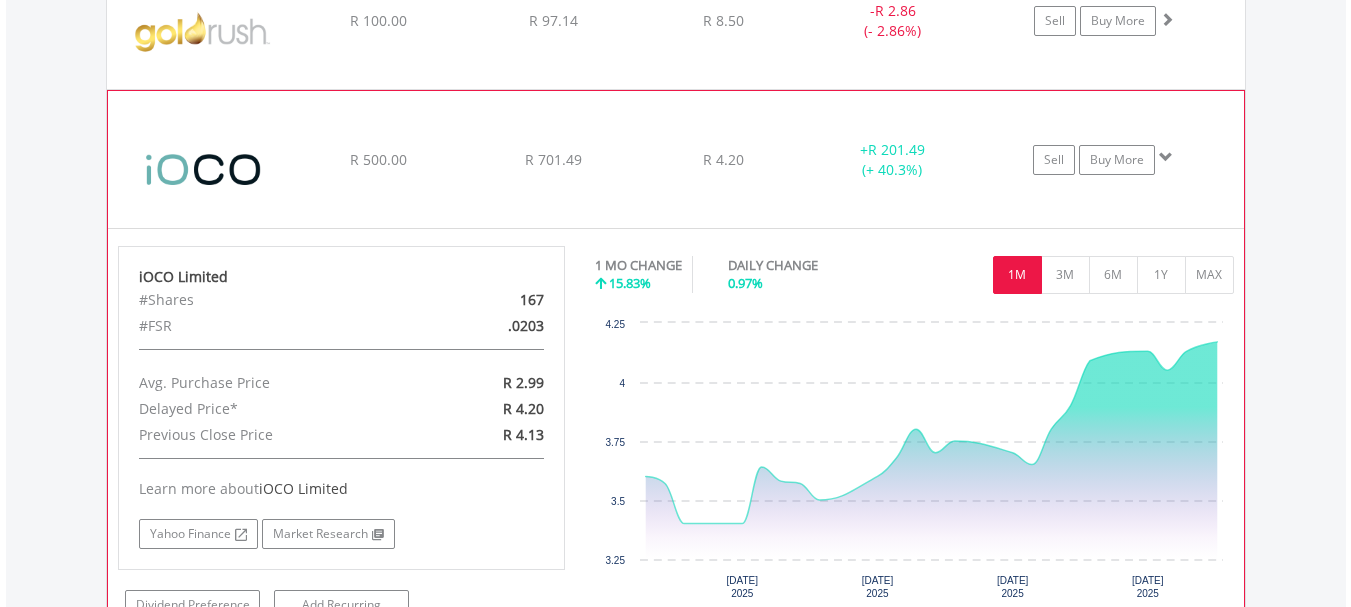 click on "﻿
iOCO Limited
R 500.00
R 701.49
R 4.20
+  R 201.49 (+ 40.3%)
Sell
Buy More" at bounding box center [676, -2391] 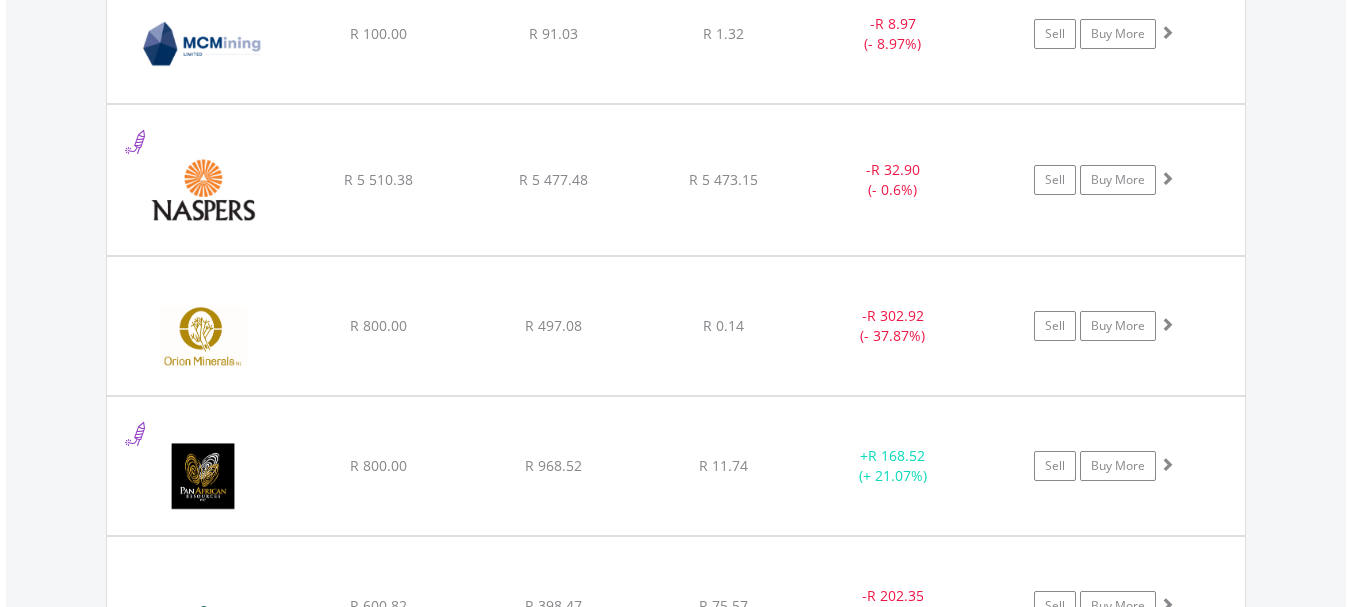 scroll, scrollTop: 4793, scrollLeft: 0, axis: vertical 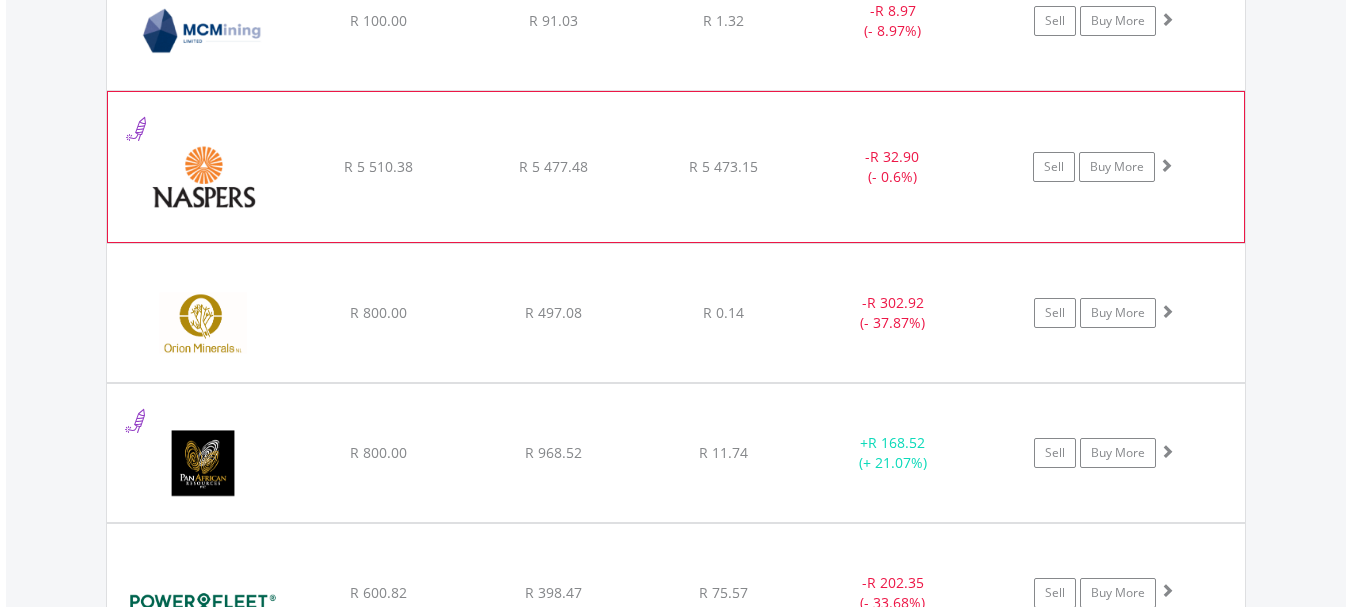 click on "﻿
Naspers Limited
R 5 510.38
R 5 477.48
R 5 473.15
-  R 32.90 (- 0.6%)
Sell
Buy More" at bounding box center [676, -3102] 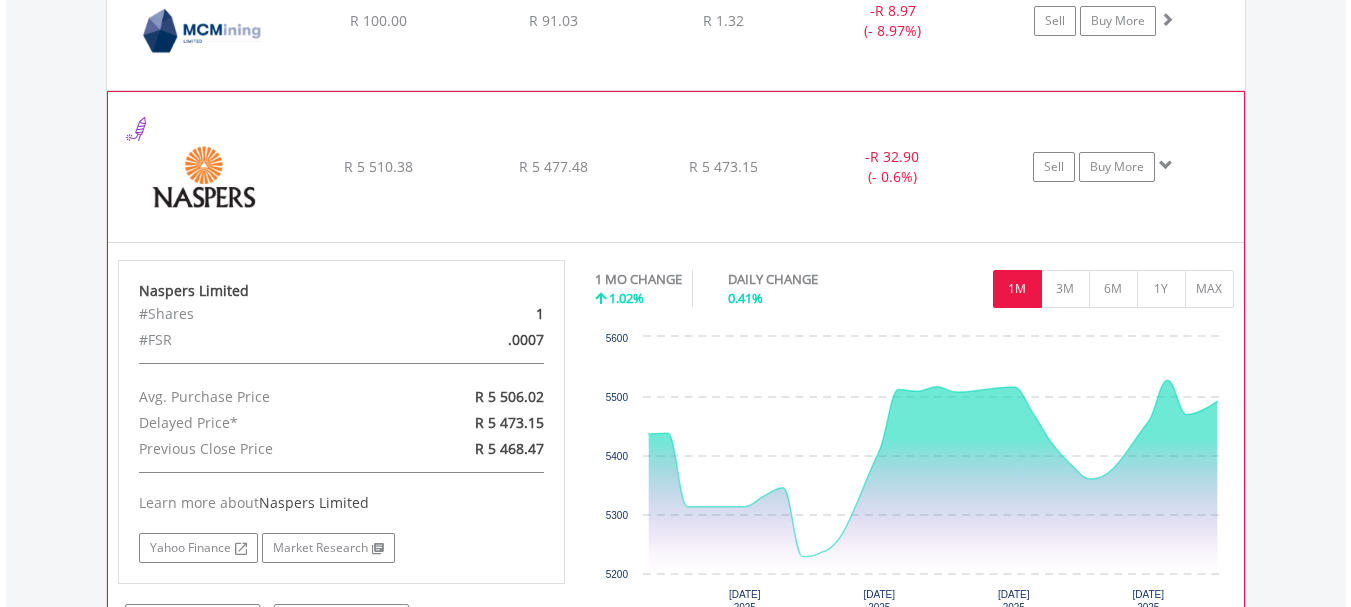 click on "﻿
Naspers Limited
R 5 510.38
R 5 477.48
R 5 473.15
-  R 32.90 (- 0.6%)
Sell
Buy More" at bounding box center [676, -3102] 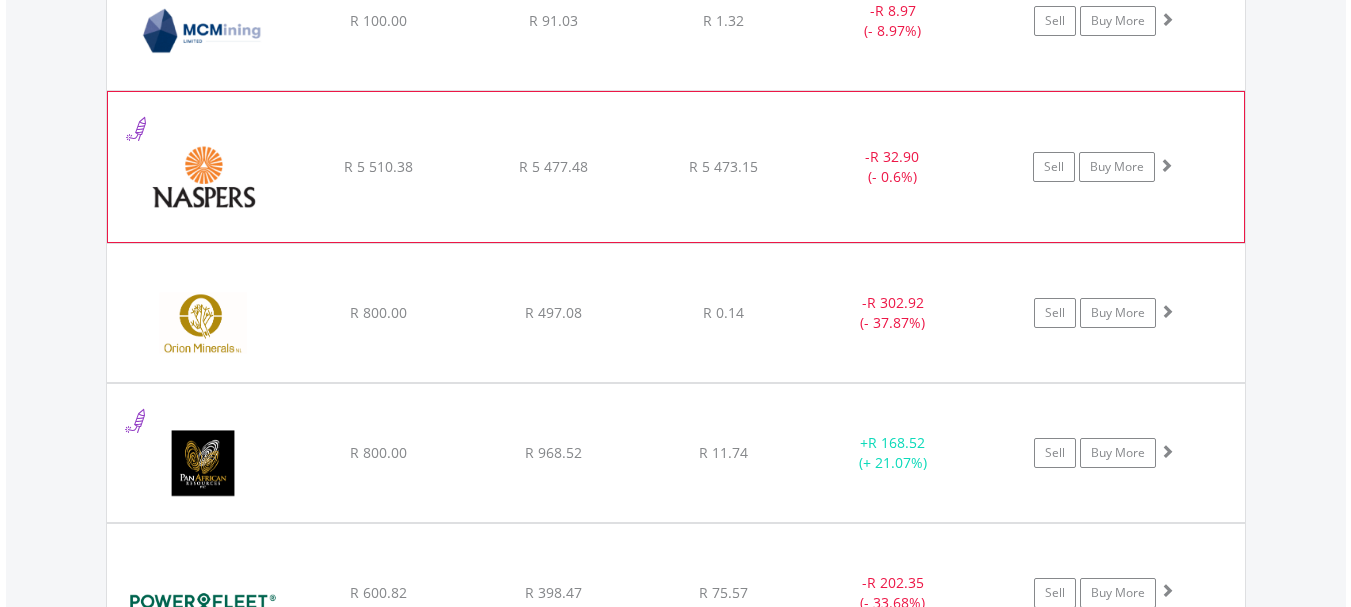 click on "﻿
Naspers Limited
R 5 510.38
R 5 477.48
R 5 473.15
-  R 32.90 (- 0.6%)
Sell
Buy More" at bounding box center [676, -3102] 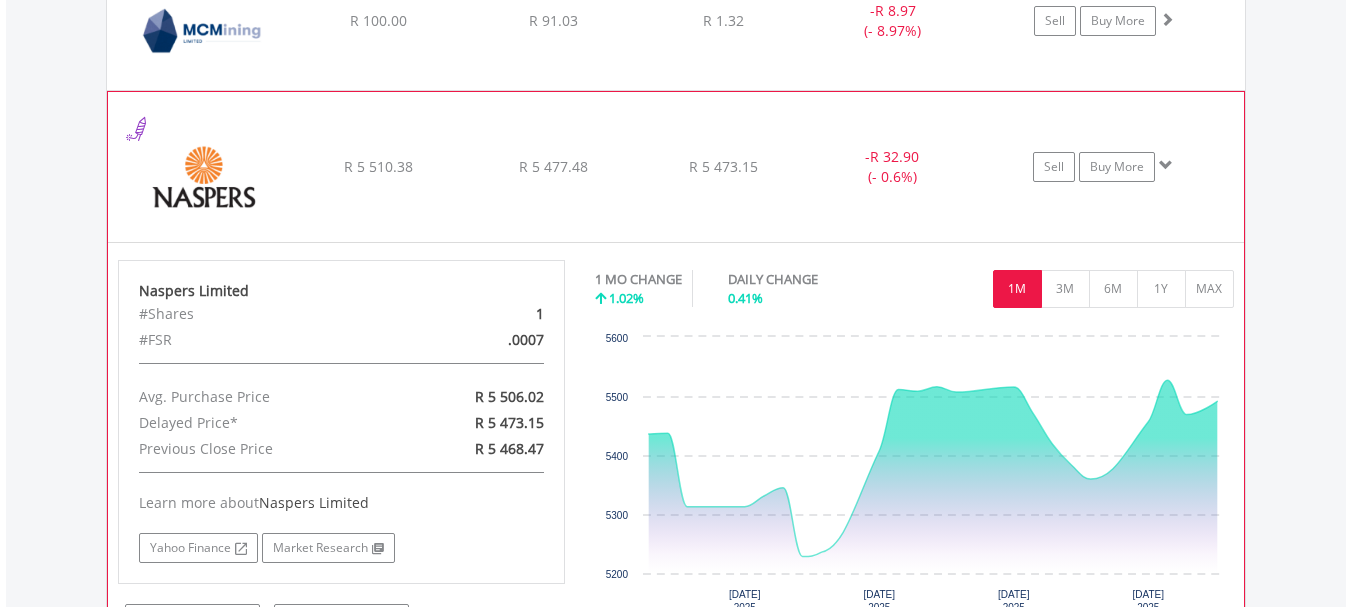 click on "﻿
Naspers Limited
R 5 510.38
R 5 477.48
R 5 473.15
-  R 32.90 (- 0.6%)
Sell
Buy More" at bounding box center (676, -3102) 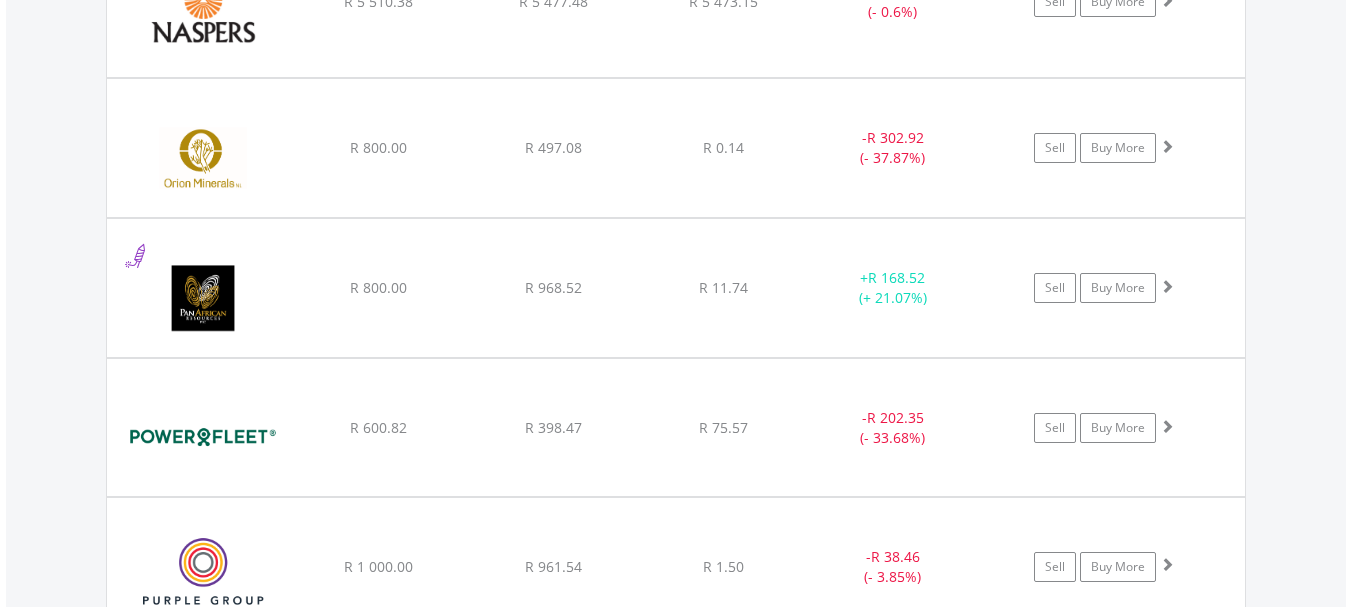 scroll, scrollTop: 5021, scrollLeft: 0, axis: vertical 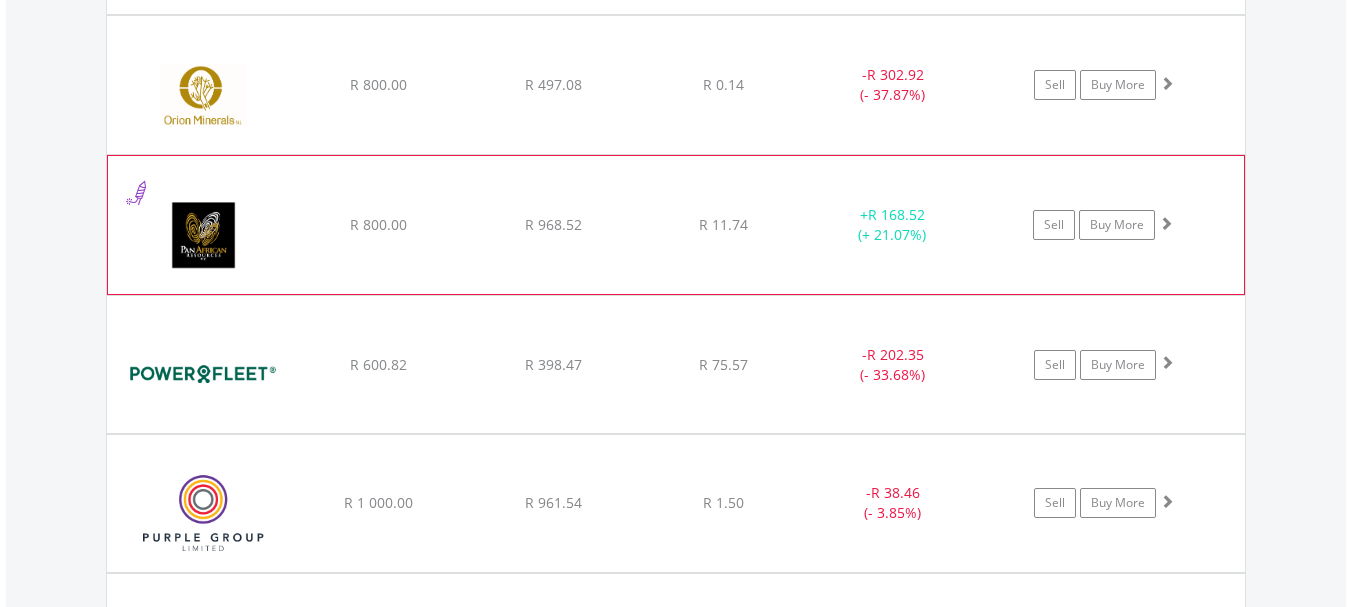 click on "﻿
Pan African Resource PLC
R 800.00
R 968.52
R 11.74
+  R 168.52 (+ 21.07%)
Sell
Buy More" at bounding box center [676, -3330] 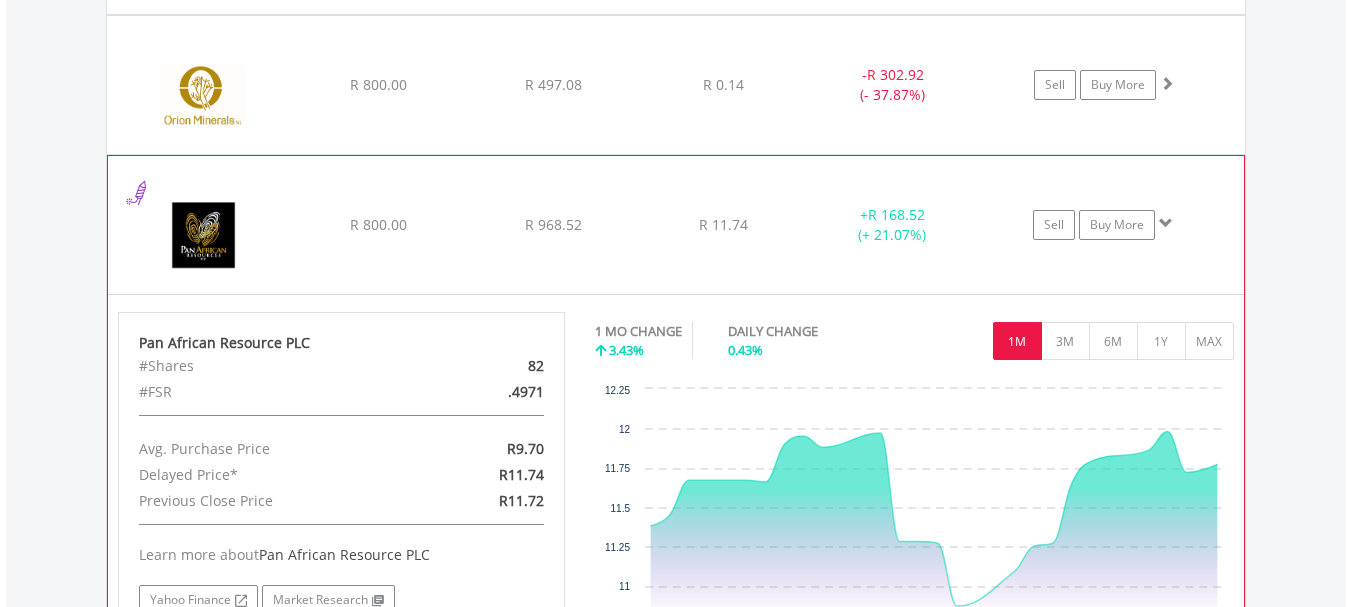 click on "﻿
Pan African Resource PLC
R 800.00
R 968.52
R 11.74
+  R 168.52 (+ 21.07%)
Sell
Buy More" at bounding box center (676, -3330) 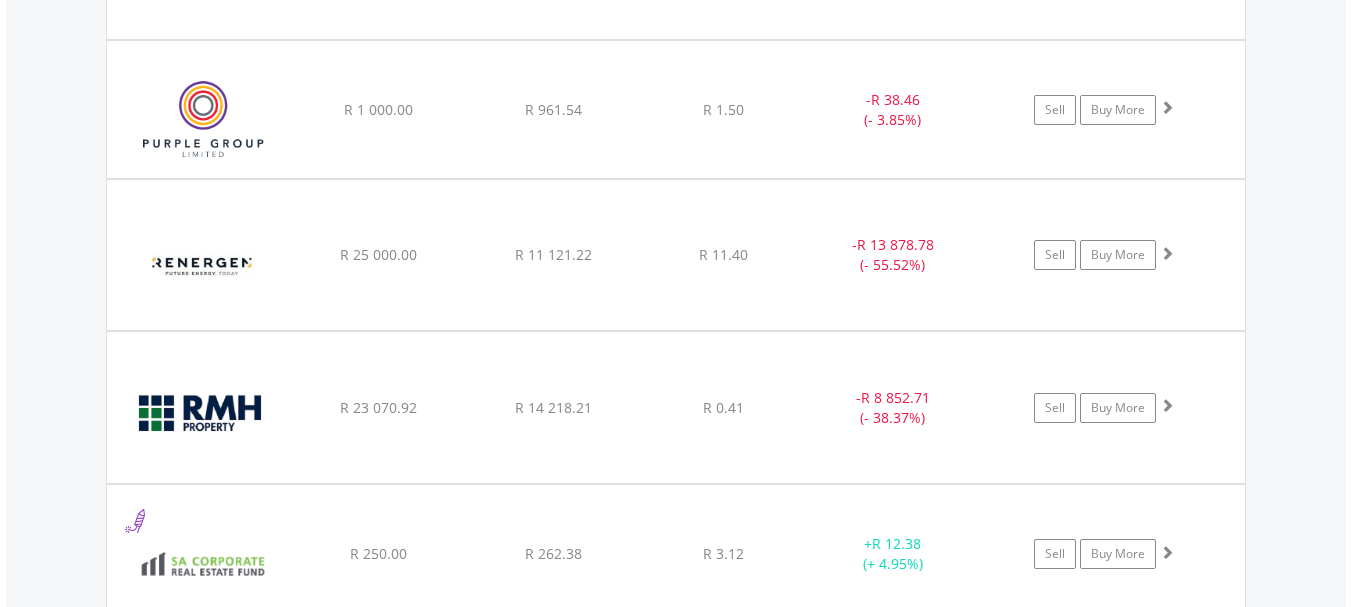 scroll, scrollTop: 5402, scrollLeft: 0, axis: vertical 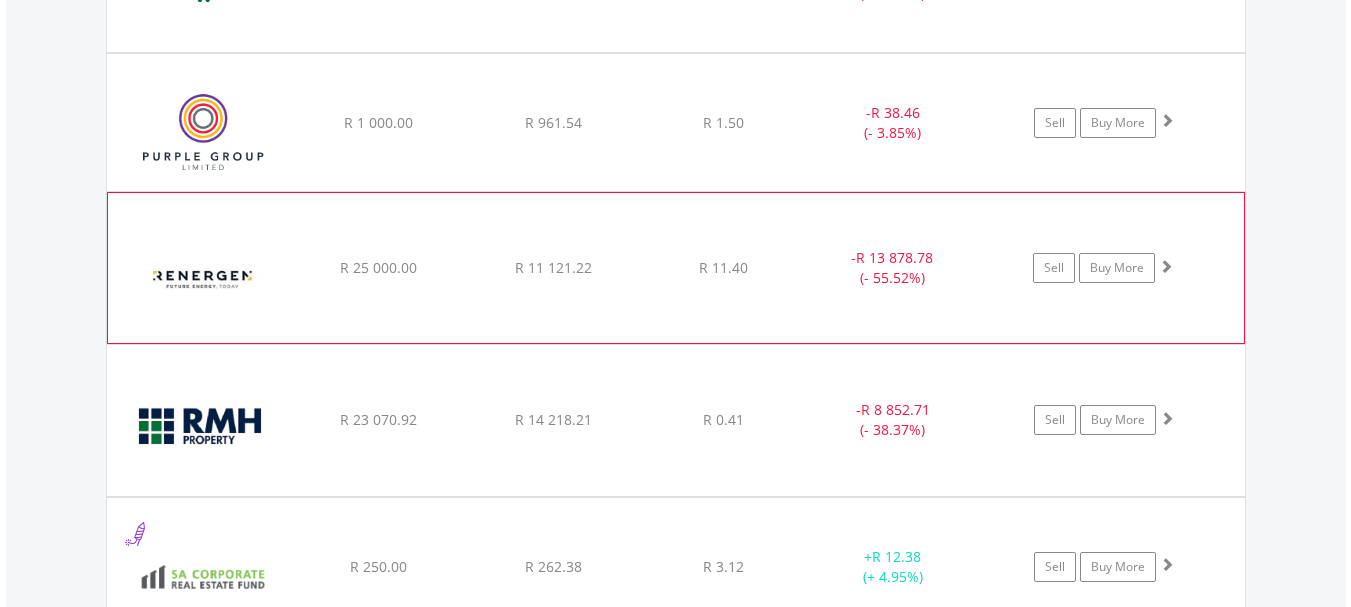 click on "﻿
Renergen Limited
R 25 000.00
R 11 121.22
R 11.40
-  R 13 878.78 (- 55.52%)
Sell
Buy More" at bounding box center [676, -3711] 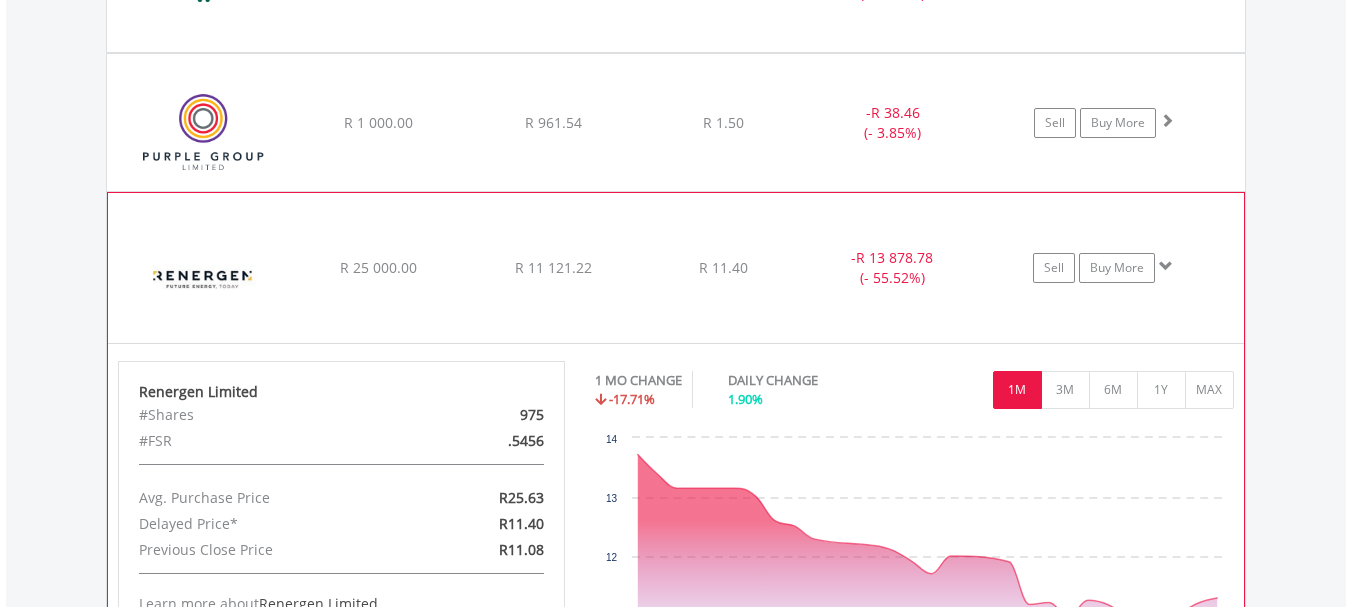 click on "﻿
Renergen Limited
R 25 000.00
R 11 121.22
R 11.40
-  R 13 878.78 (- 55.52%)
Sell
Buy More" at bounding box center [676, -3711] 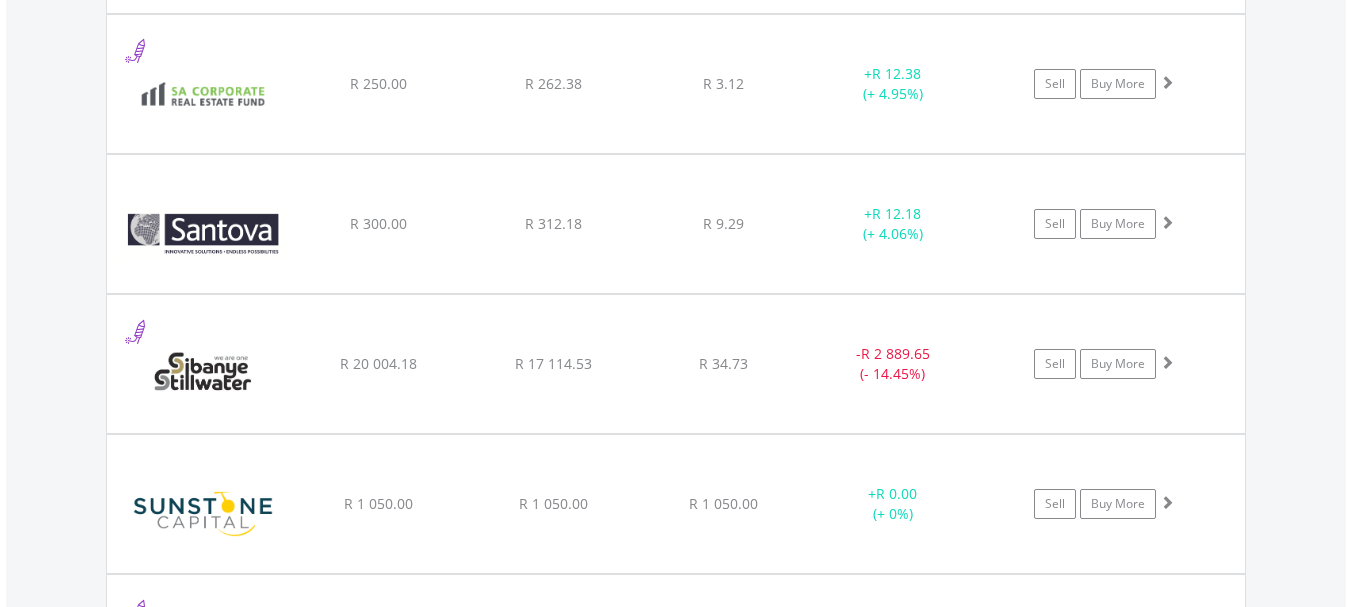 scroll, scrollTop: 5935, scrollLeft: 0, axis: vertical 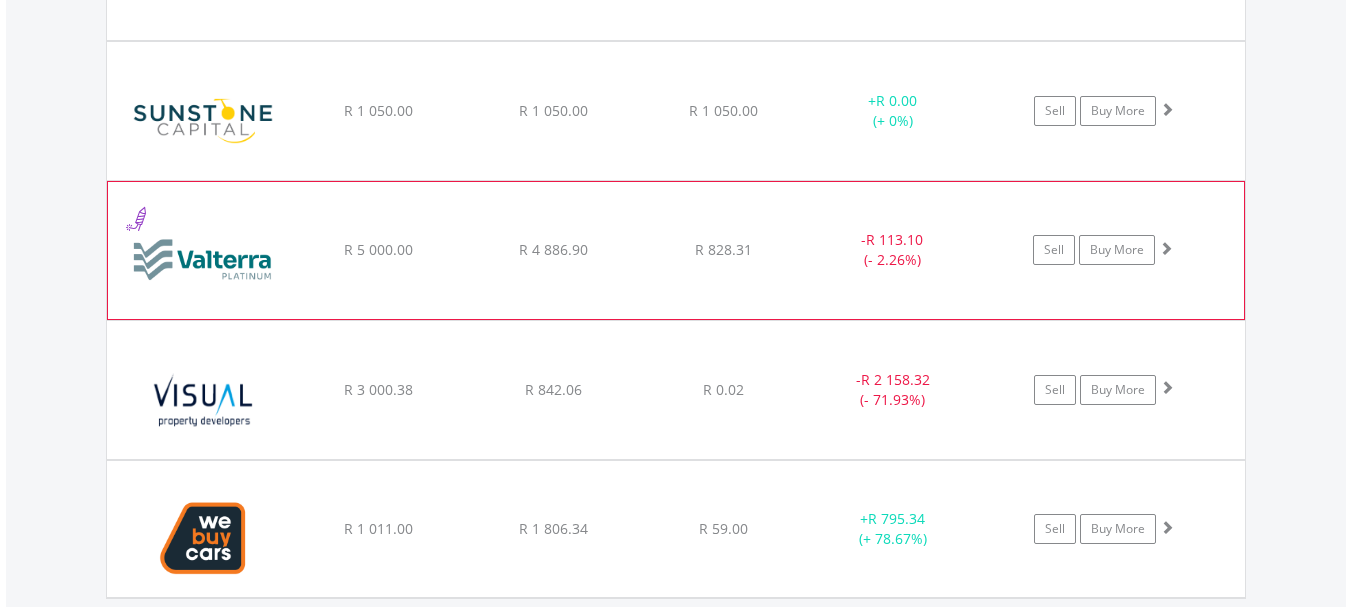 click on "﻿
Valterra Platinum Limited
R 5 000.00
R 4 886.90
R 828.31
-  R 113.10 (- 2.26%)
Sell
Buy More" at bounding box center (676, -4587) 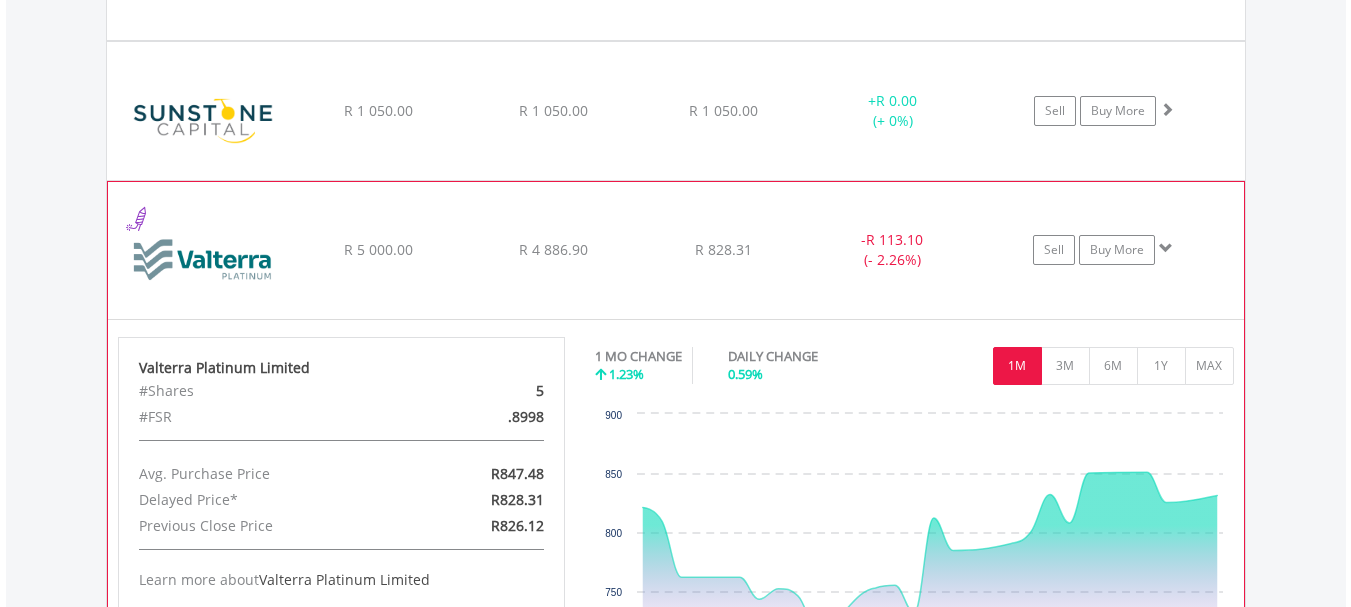click on "﻿
Valterra Platinum Limited
R 5 000.00
R 4 886.90
R 828.31
-  R 113.10 (- 2.26%)
Sell
Buy More" at bounding box center [676, -4587] 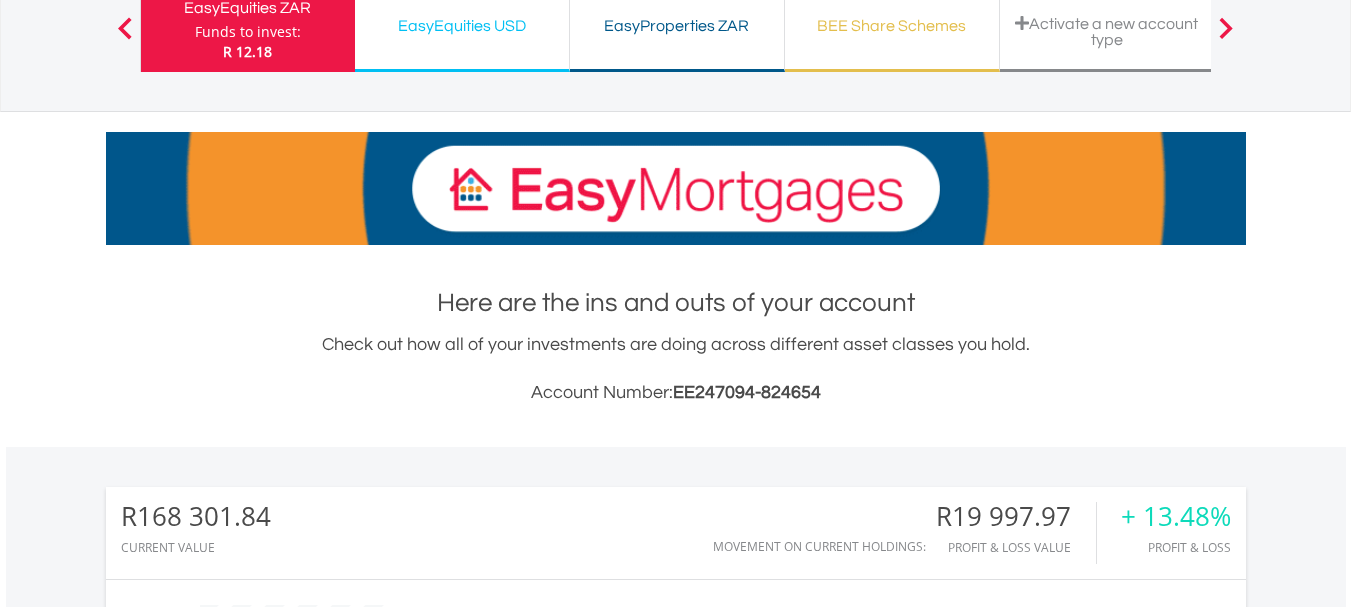 scroll, scrollTop: 0, scrollLeft: 0, axis: both 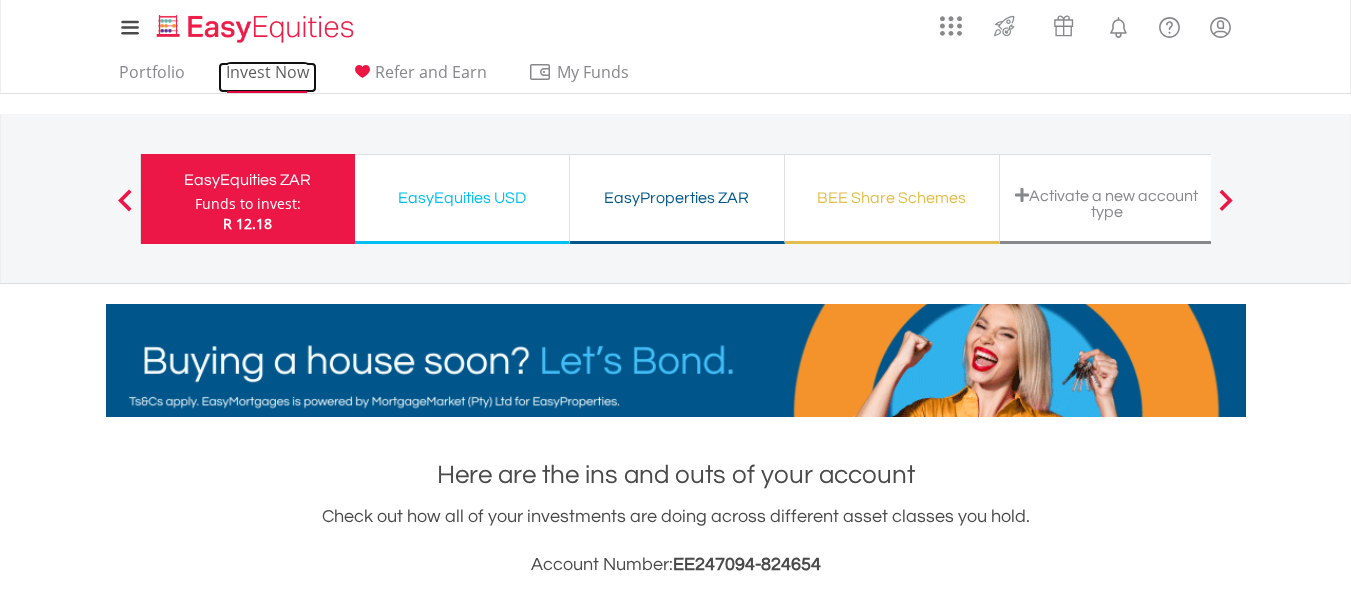 click on "Invest Now" at bounding box center [267, 77] 